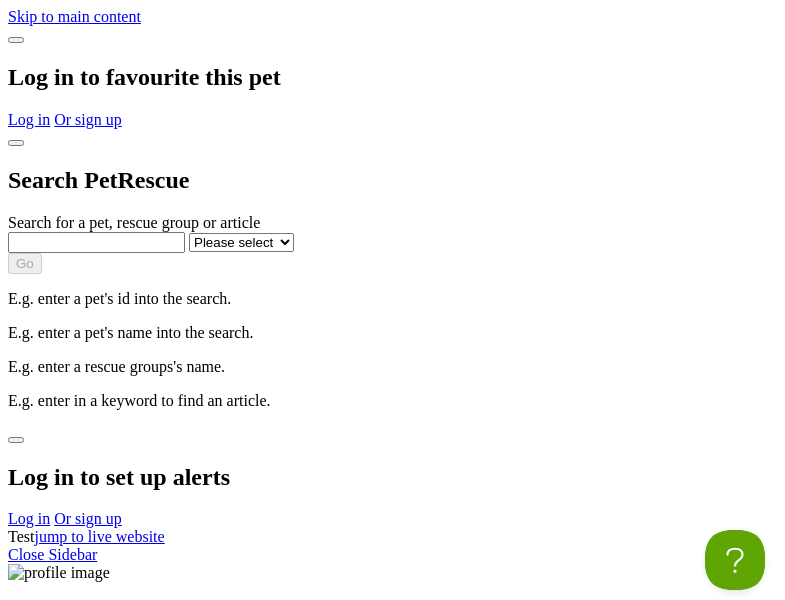 scroll, scrollTop: 0, scrollLeft: 0, axis: both 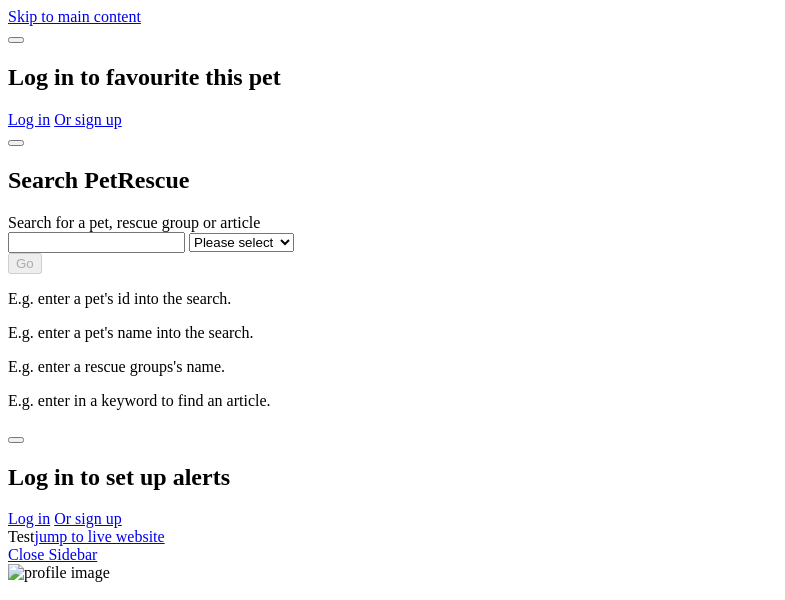 select 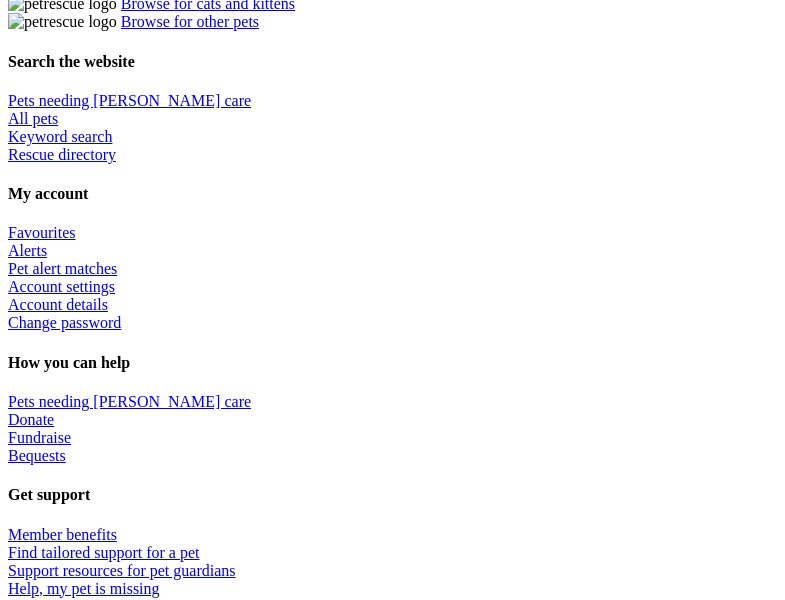 click at bounding box center (412, 2174) 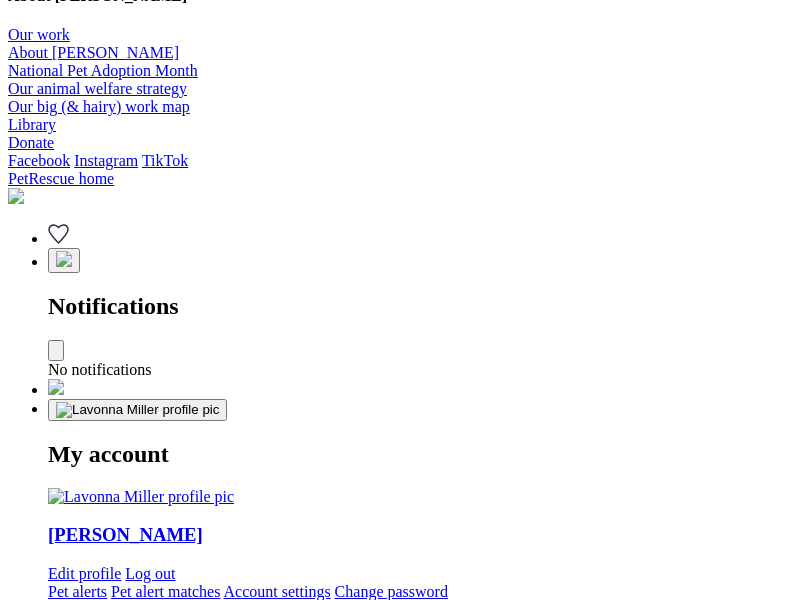 click at bounding box center (335, 2251) 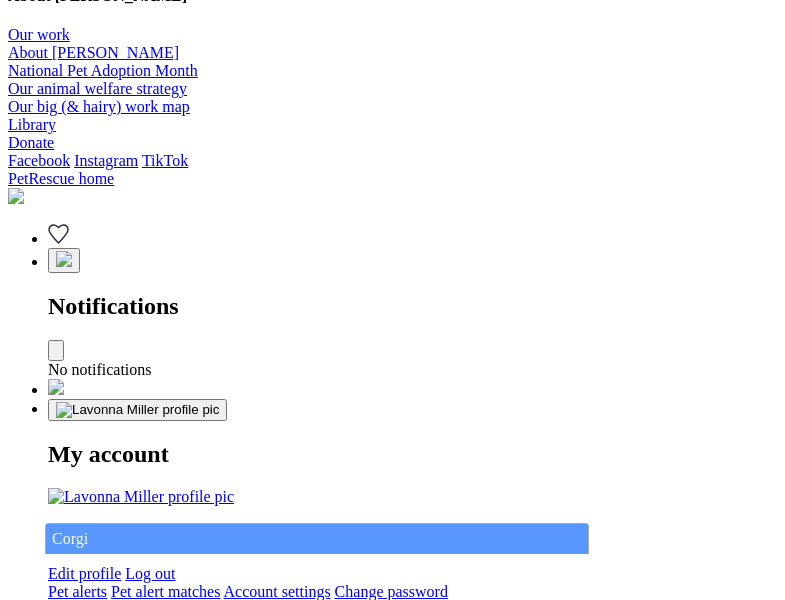 type on "Corgi" 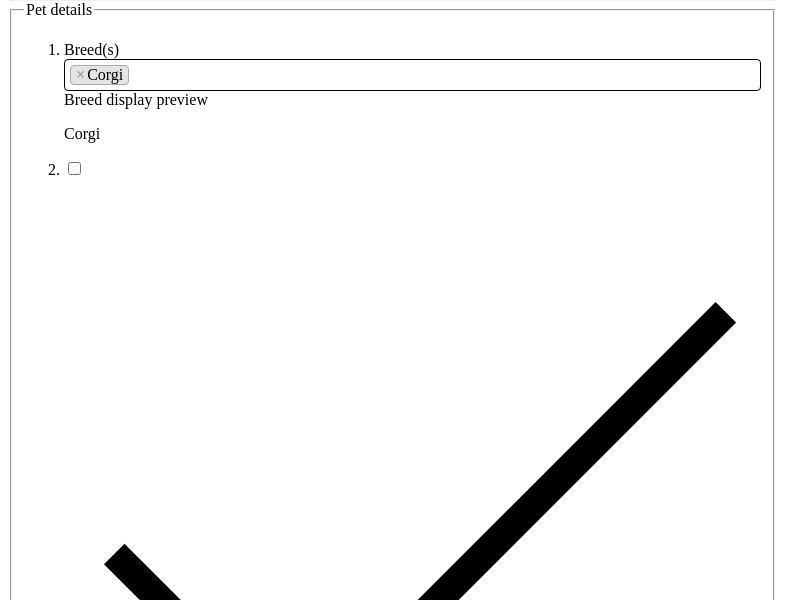 click at bounding box center (293, 6344) 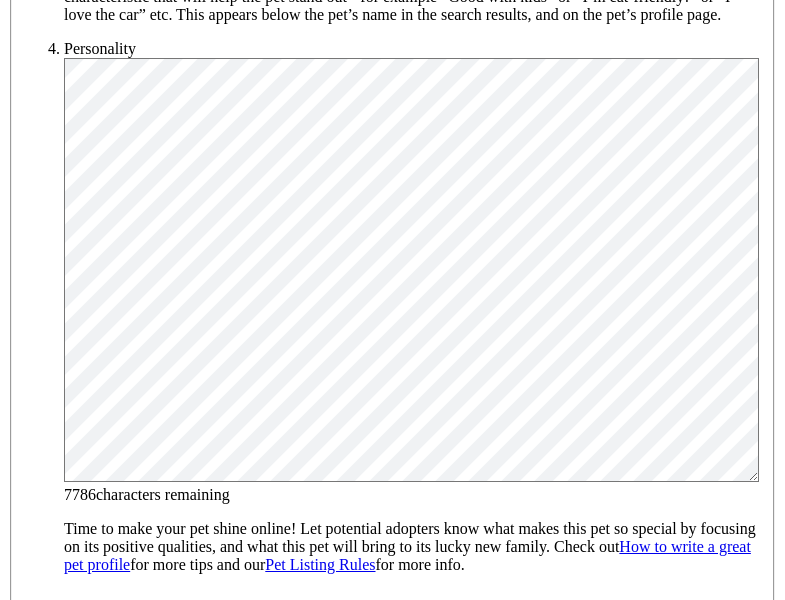 click on "[DEMOGRAPHIC_DATA]" at bounding box center (208, 1580) 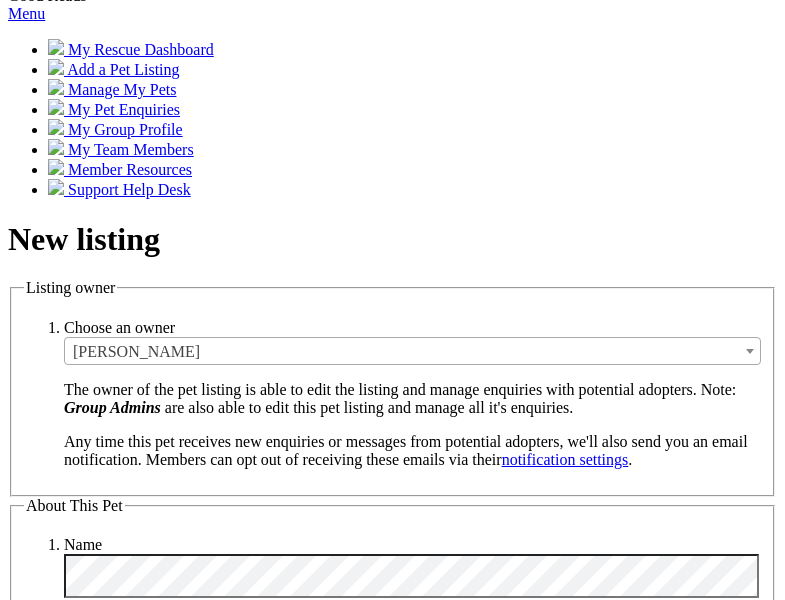 click on "Small" at bounding box center (138, 5335) 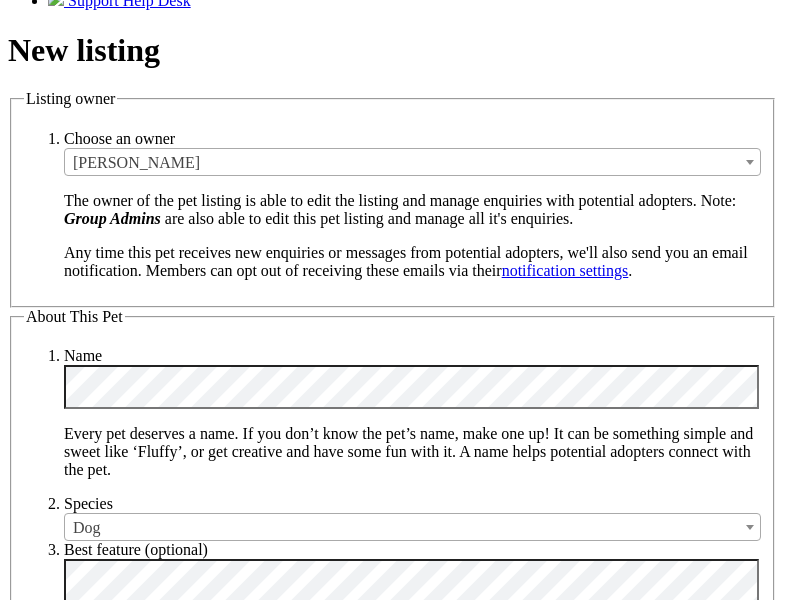 click on "Yes" at bounding box center (131, 6454) 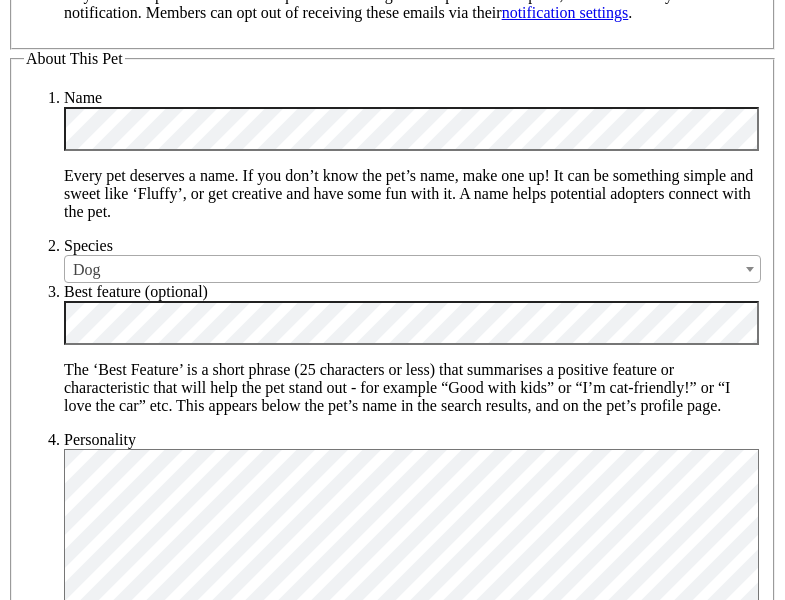 click on "Yes" at bounding box center [131, 6475] 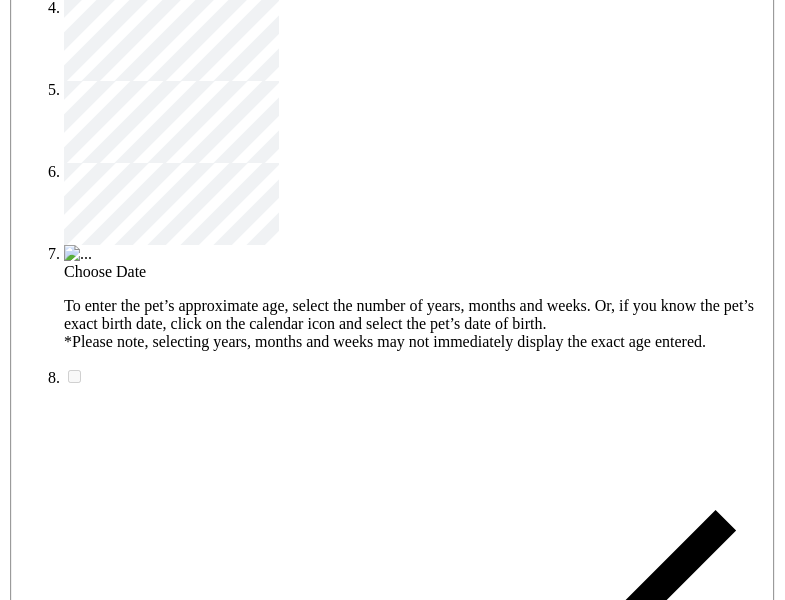 type on "14FEO934M45O193" 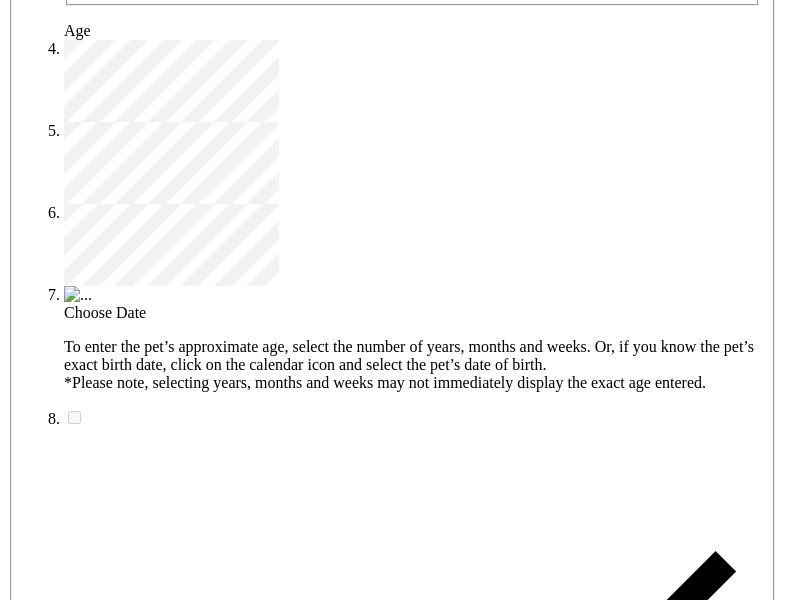 click on "No" at bounding box center (130, 4576) 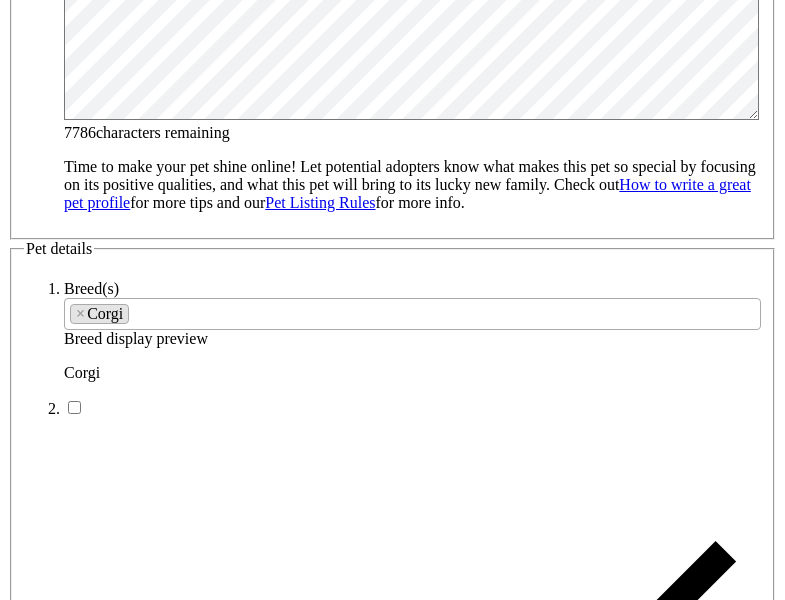 click on "SA" at bounding box center (90, 10336) 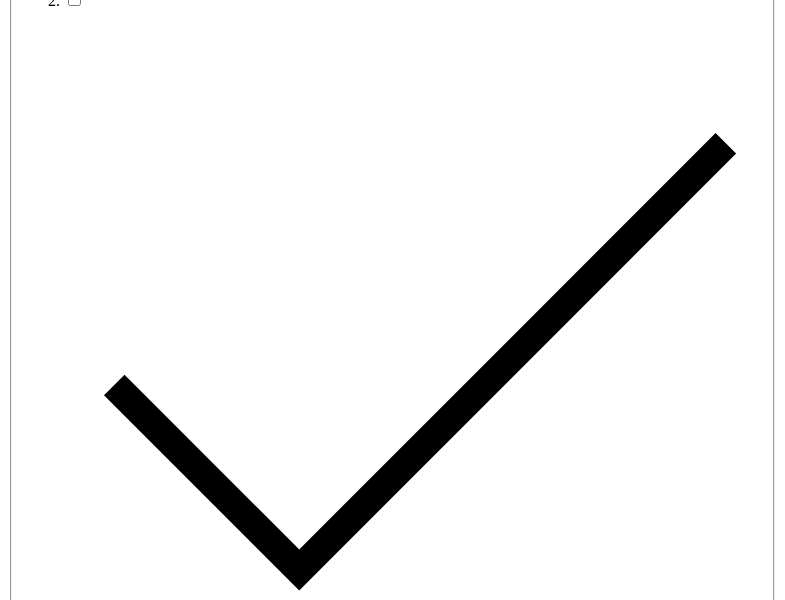 click on "Email" at bounding box center (139, 17685) 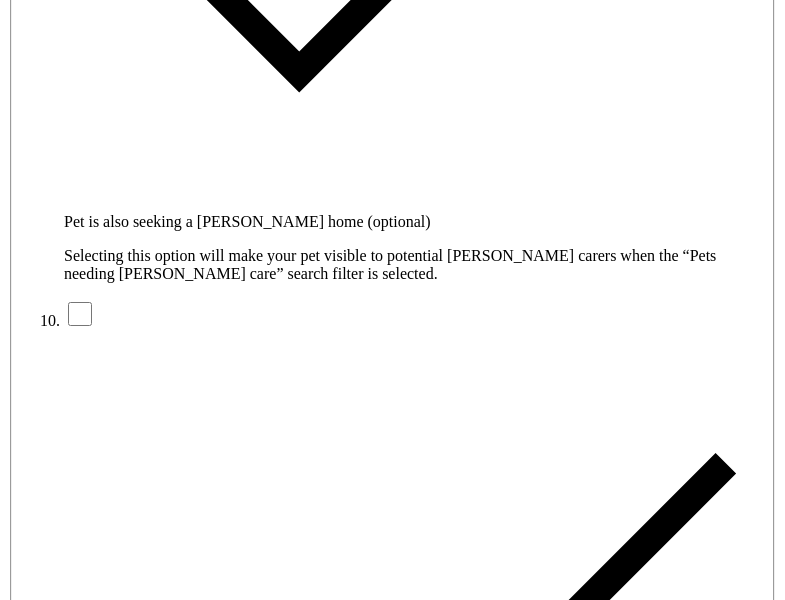 click on "Create Listing" at bounding box center (113, 16121) 